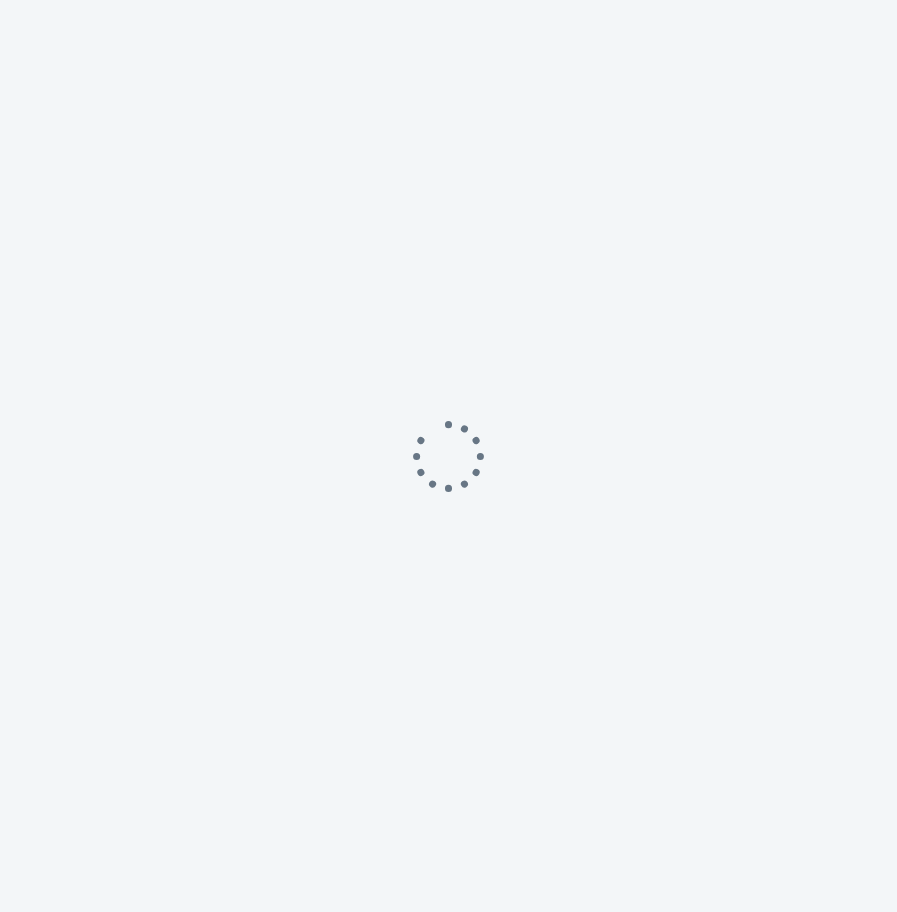 scroll, scrollTop: 0, scrollLeft: 0, axis: both 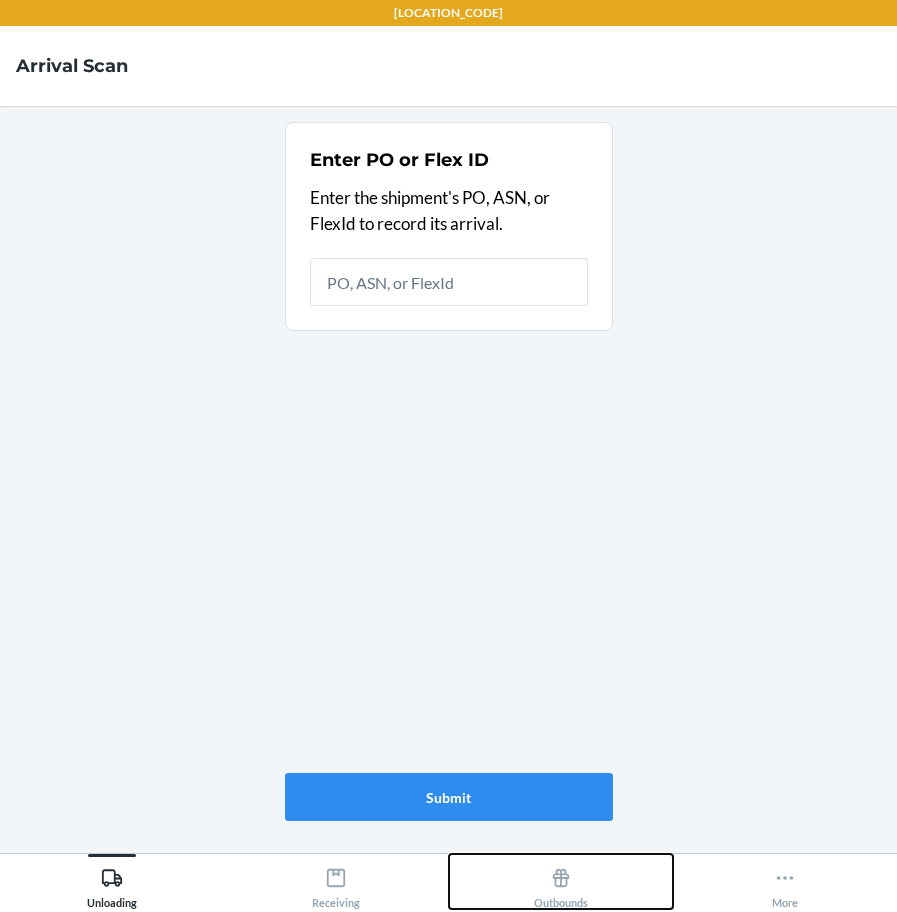 click on "Outbounds" at bounding box center (561, 881) 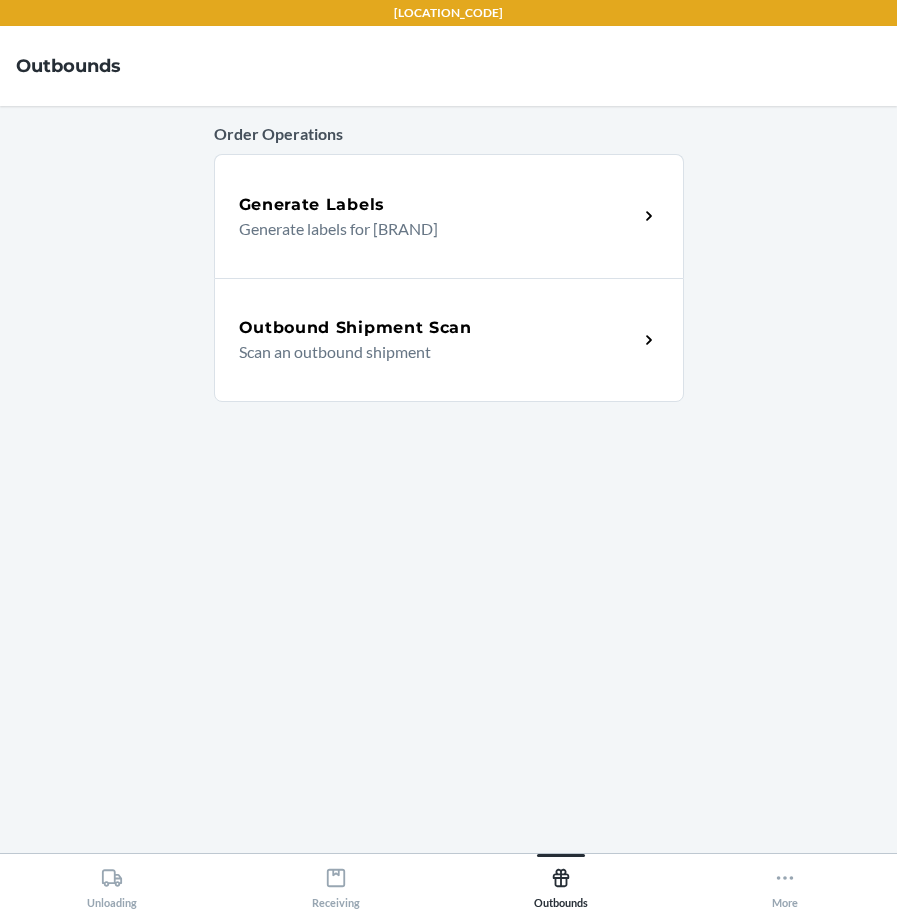 click on "Outbound Shipment Scan" at bounding box center (355, 328) 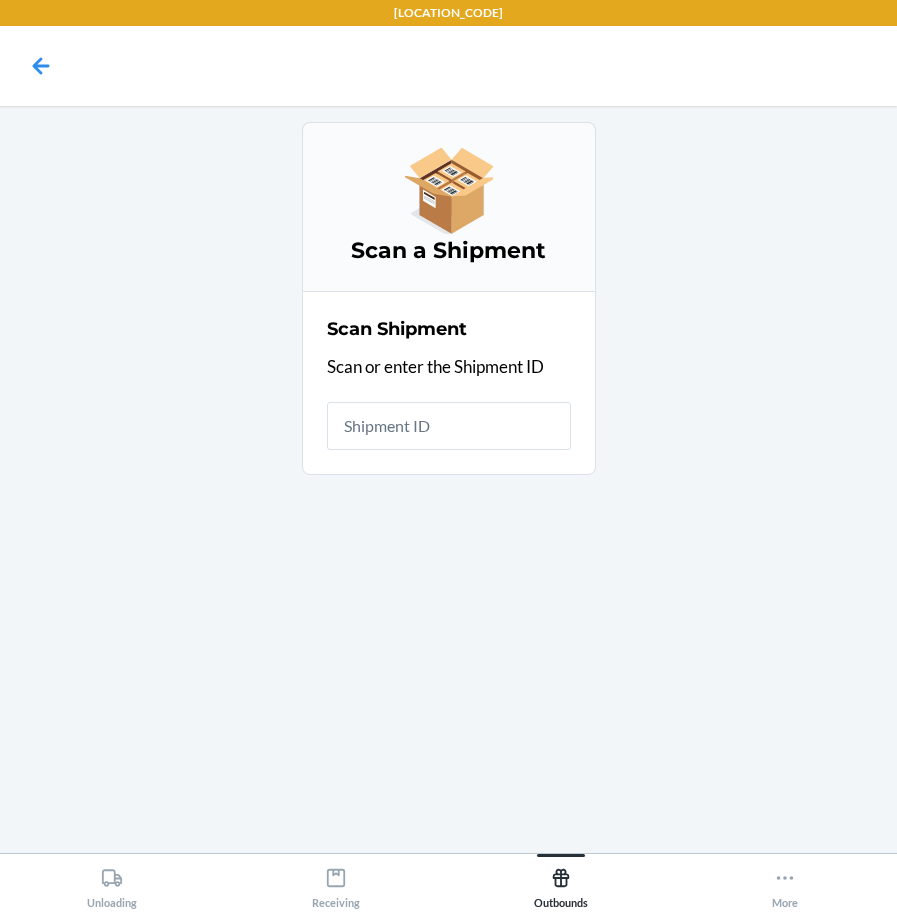 click at bounding box center [41, 66] 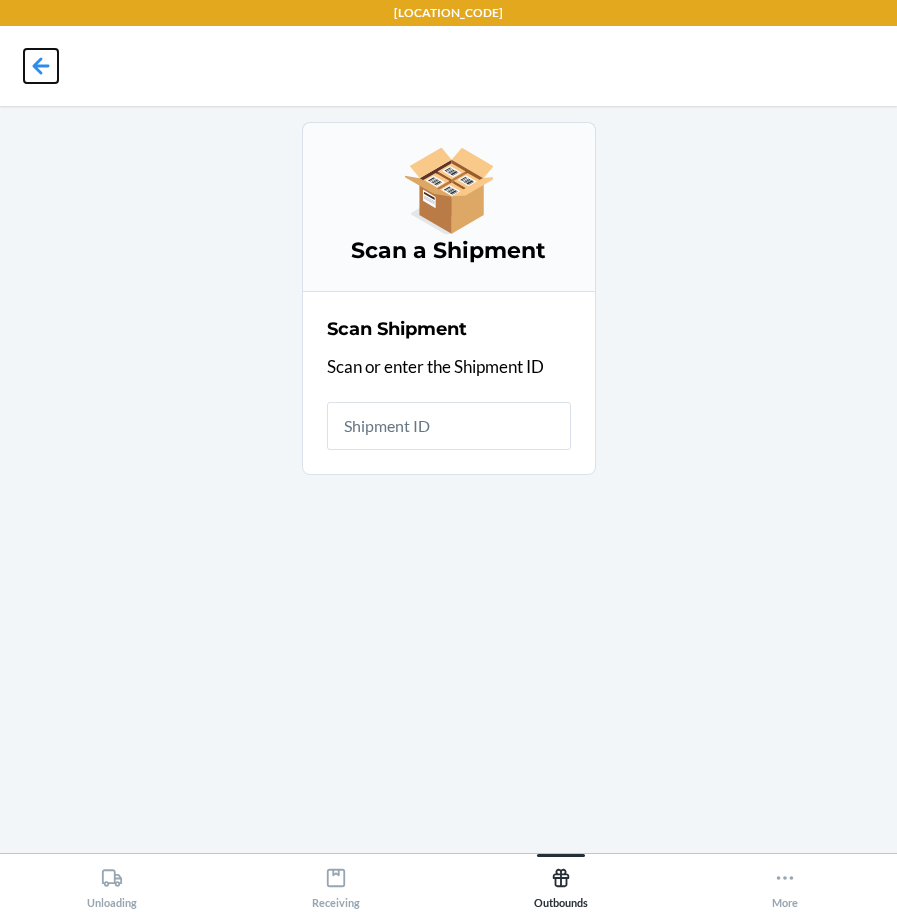click 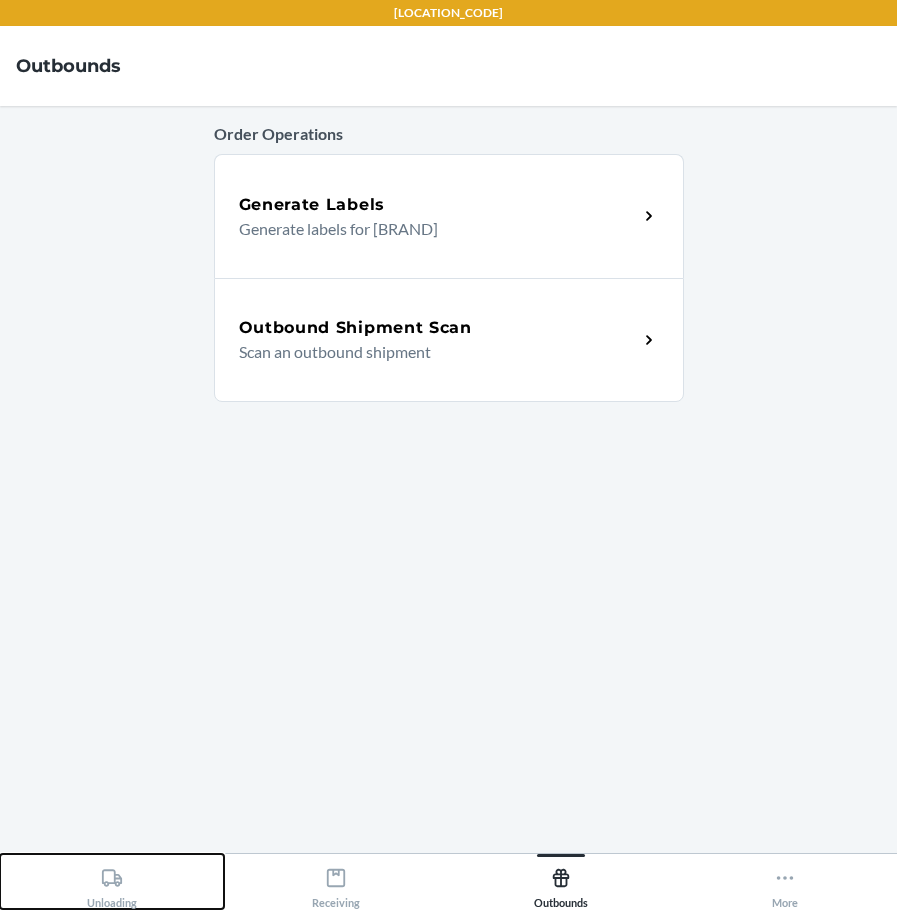 click 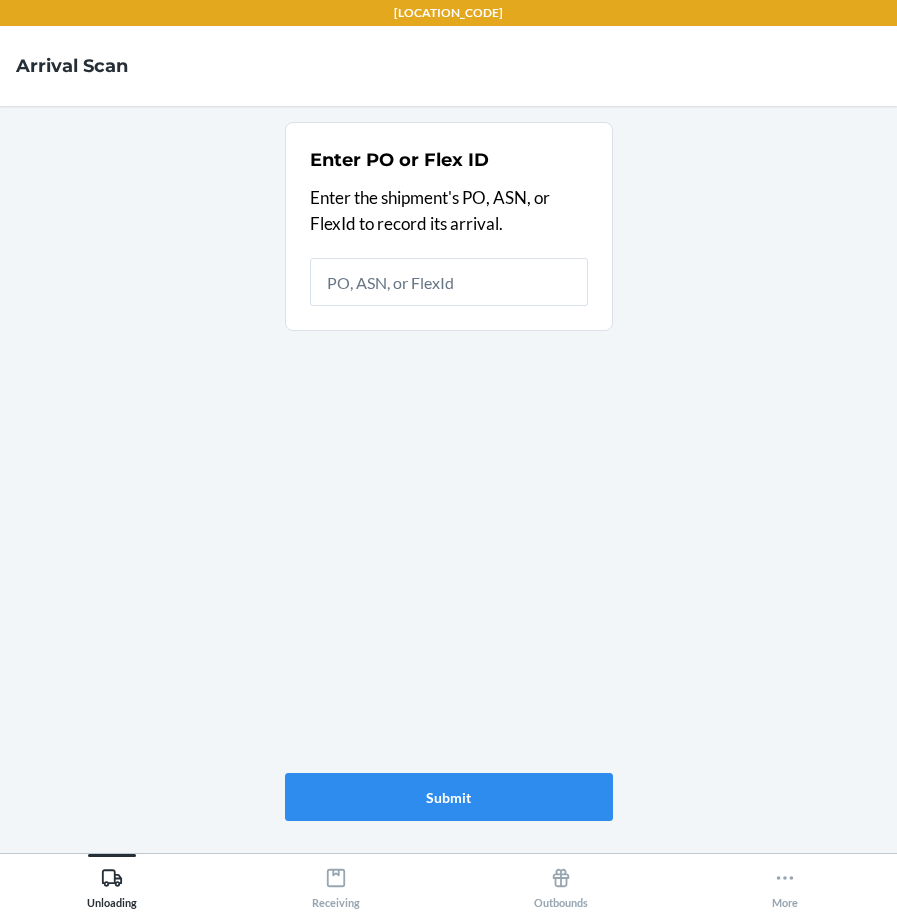click on "[LOCATION] Arrival Scan Enter PO or Flex ID Enter the shipment's PO, ASN, or FlexId to record its arrival. Submit Unloading Receiving Outbounds More" at bounding box center [448, 456] 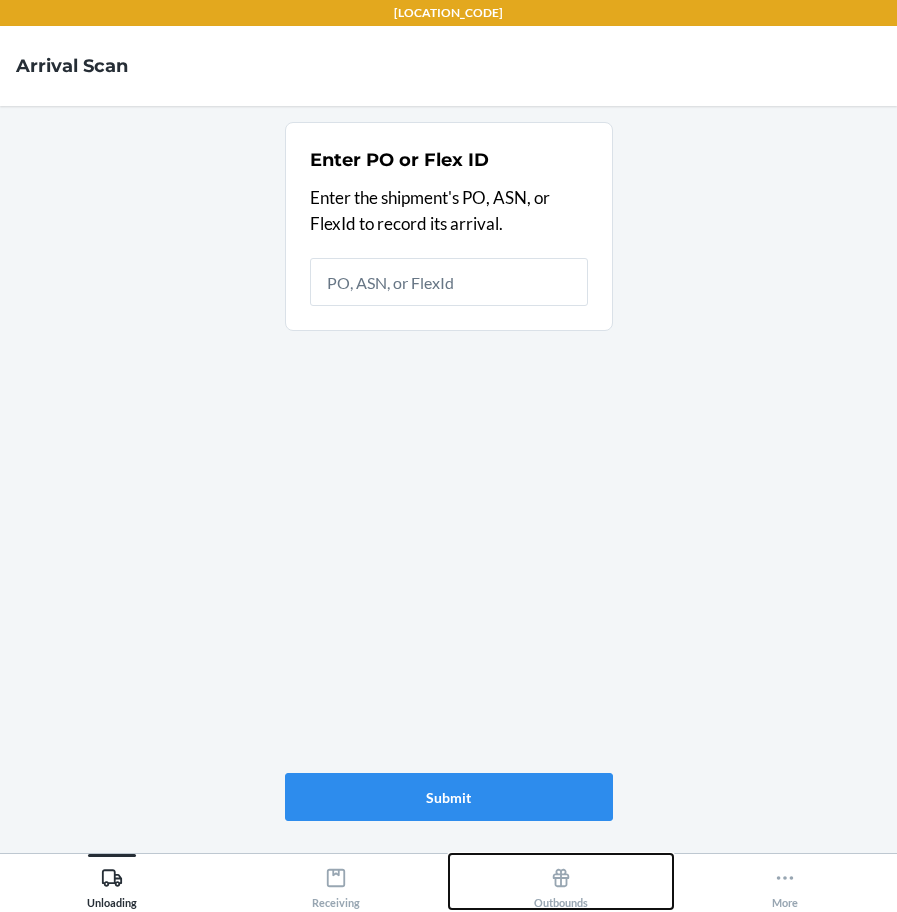 click on "Outbounds" at bounding box center [561, 884] 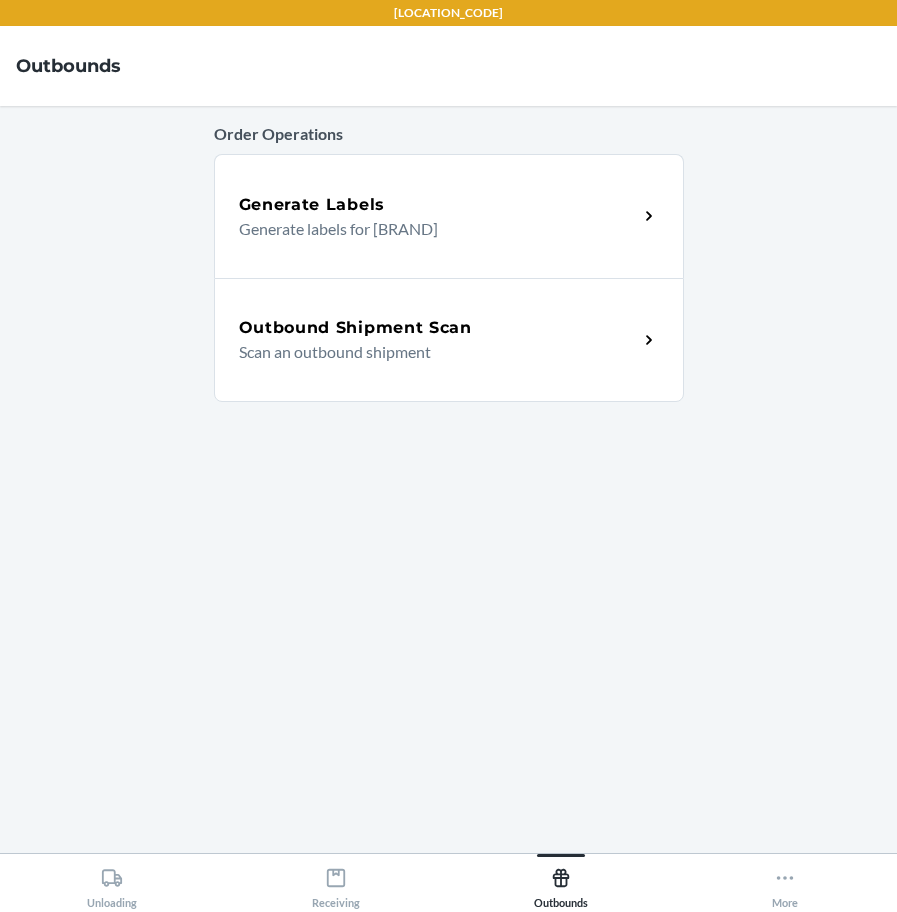 click on "Scan an outbound shipment" at bounding box center (430, 352) 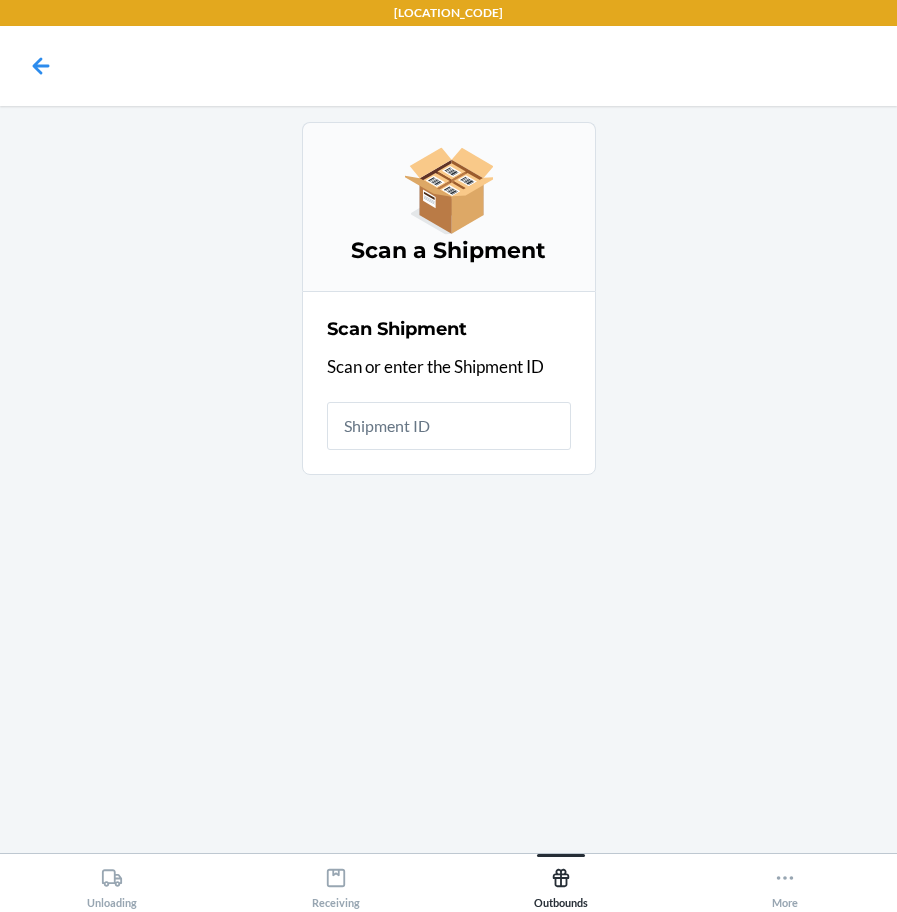 click at bounding box center (449, 426) 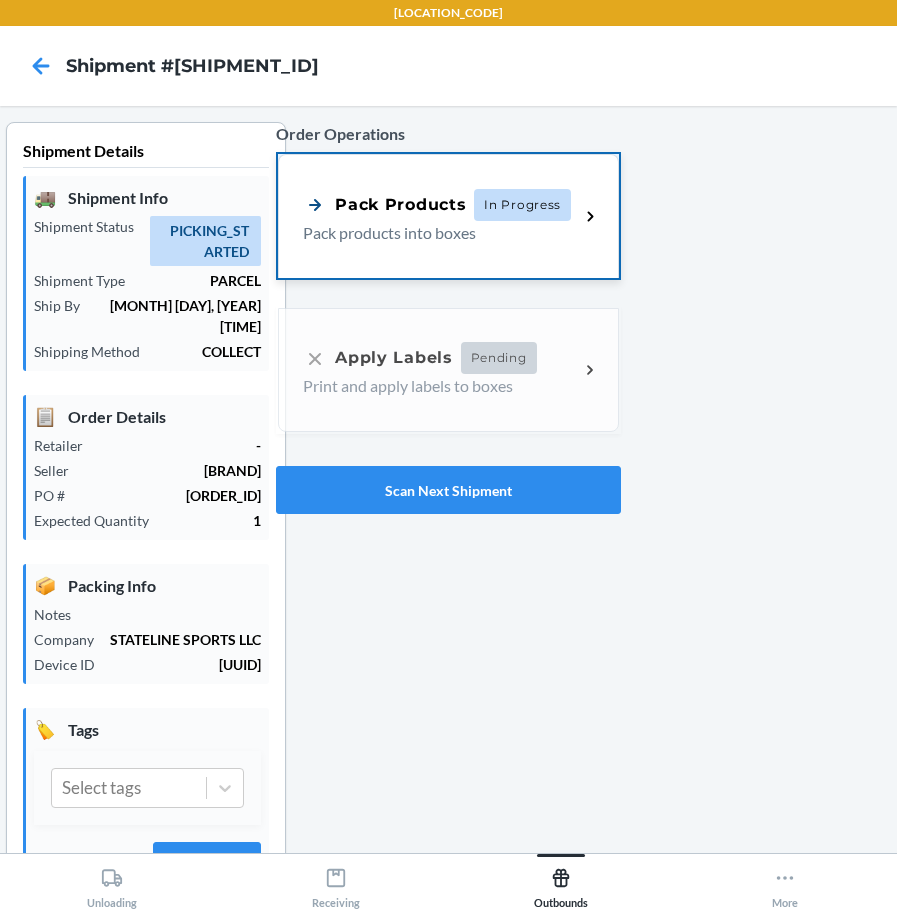 click on "Pack Products In Progress" at bounding box center [437, 205] 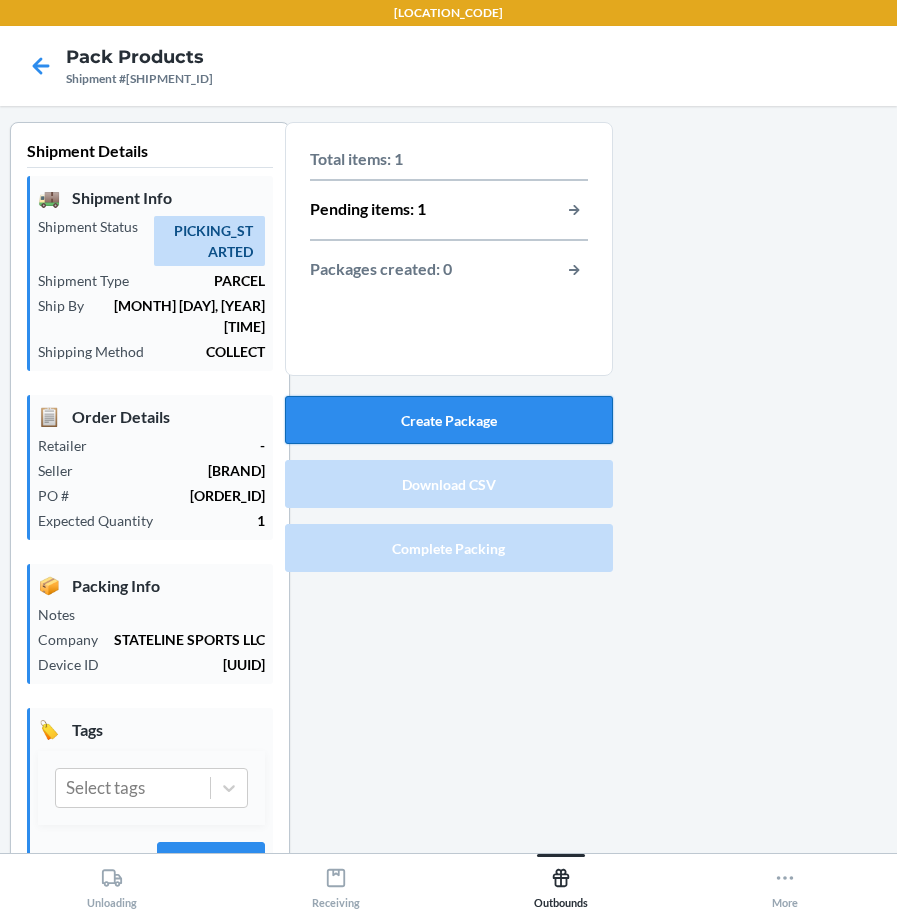 click on "Create Package" at bounding box center [449, 420] 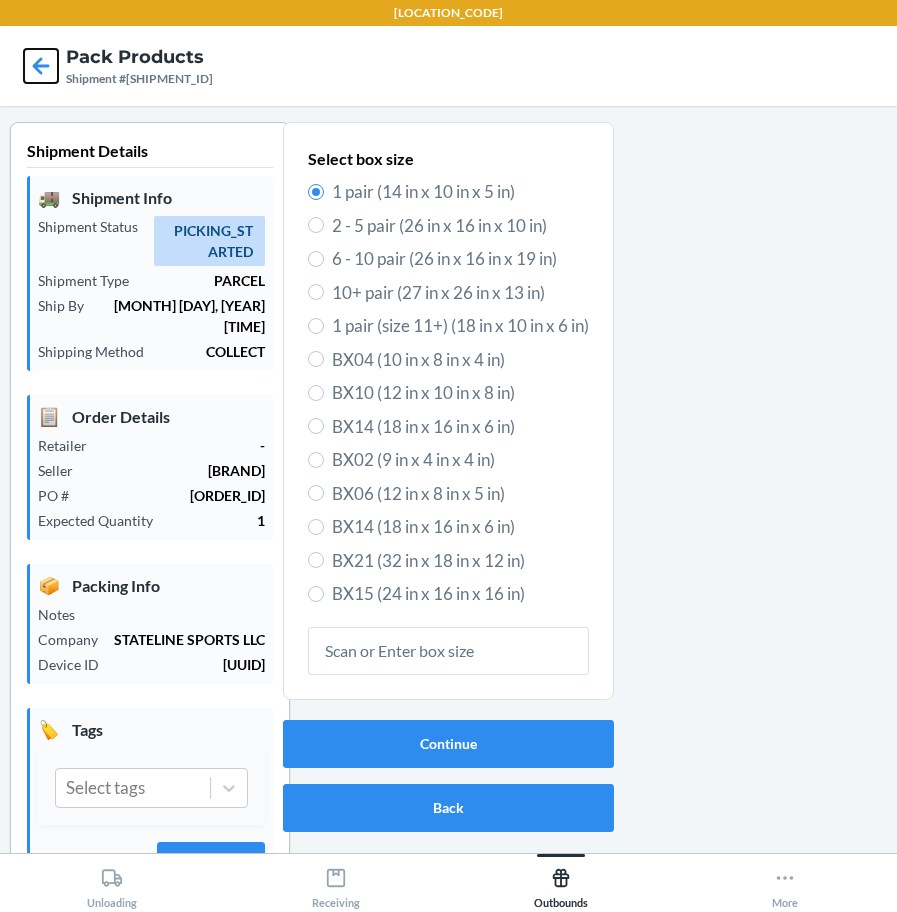 click 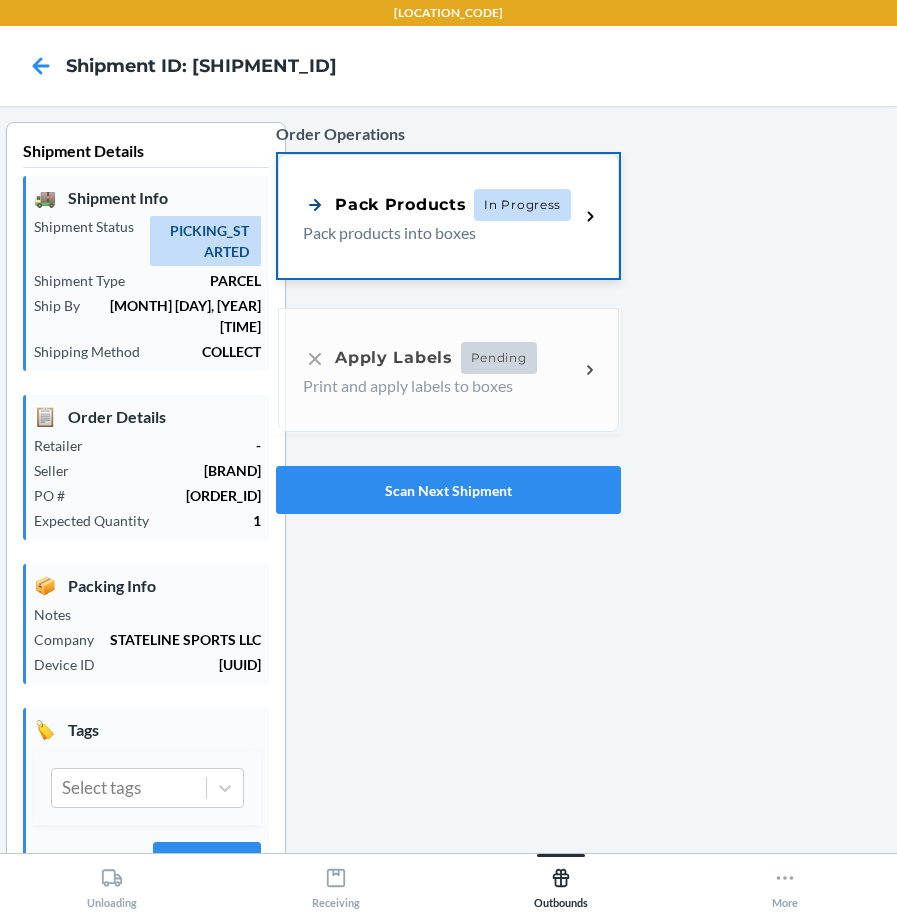 click on "Pack products into boxes" at bounding box center [433, 233] 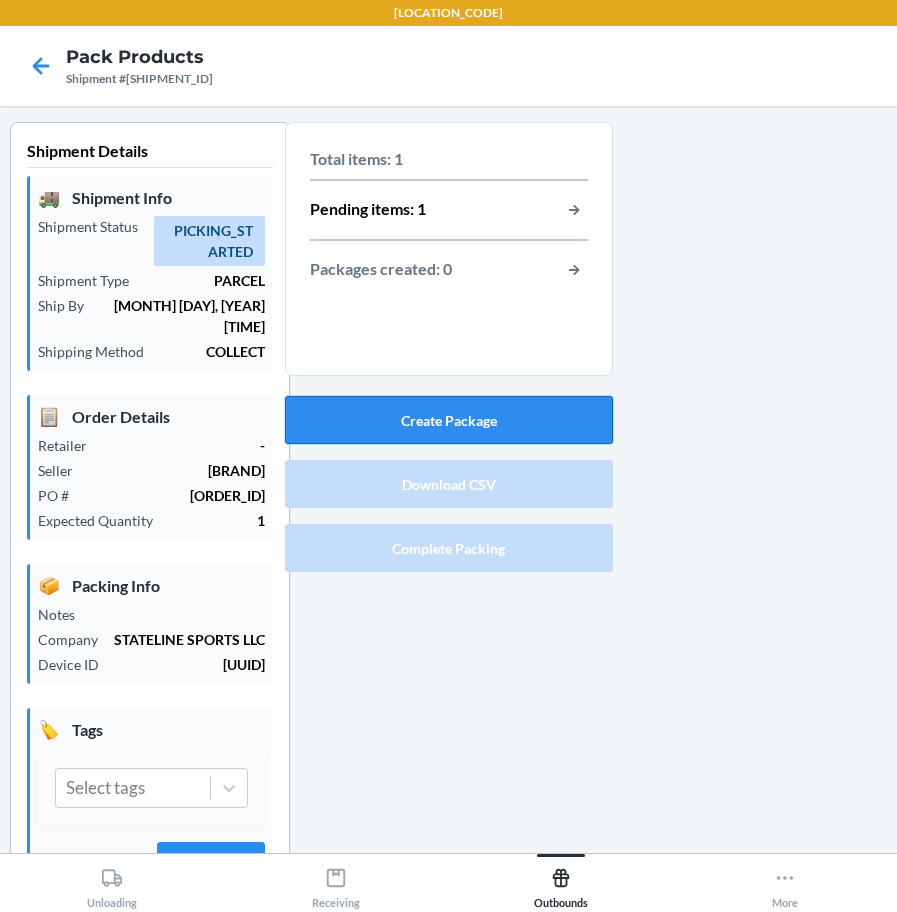 click on "Create Package" at bounding box center (449, 420) 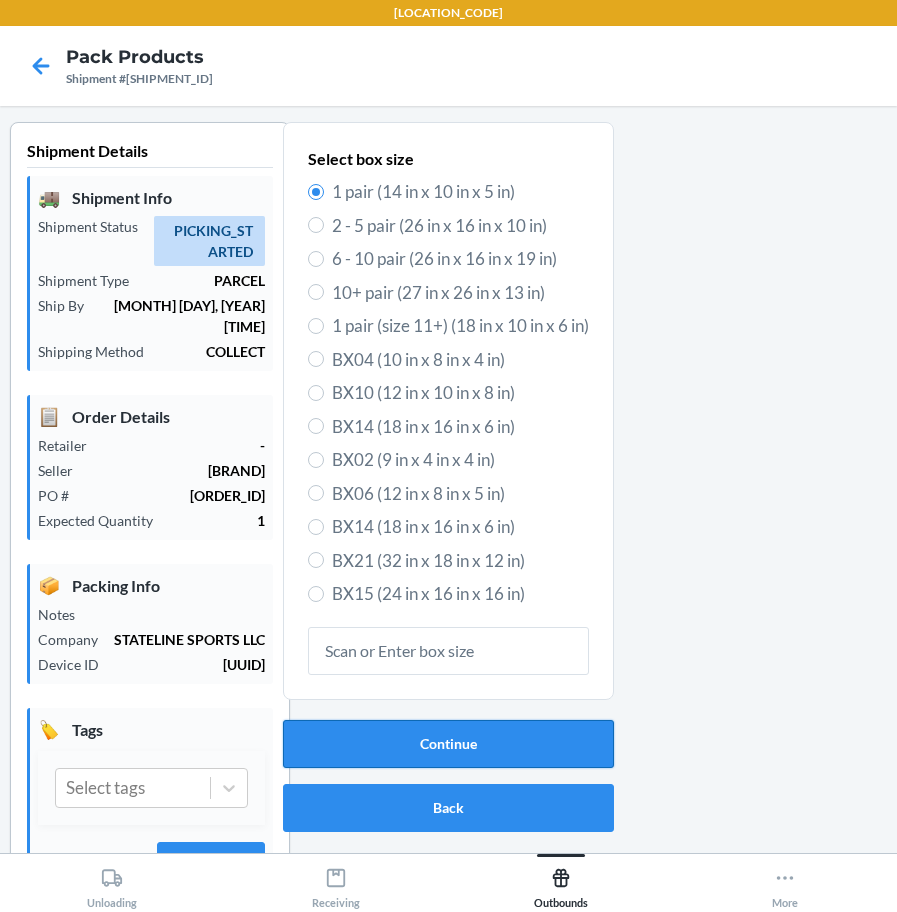 click on "Continue" at bounding box center (448, 744) 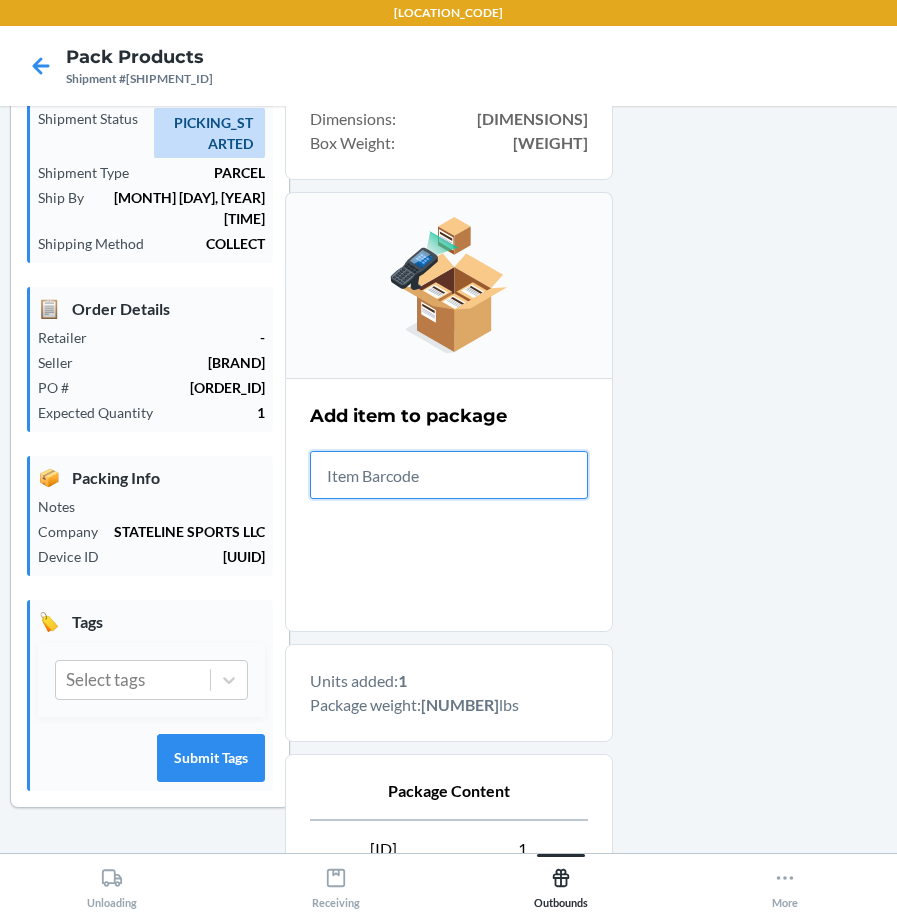 scroll, scrollTop: 345, scrollLeft: 0, axis: vertical 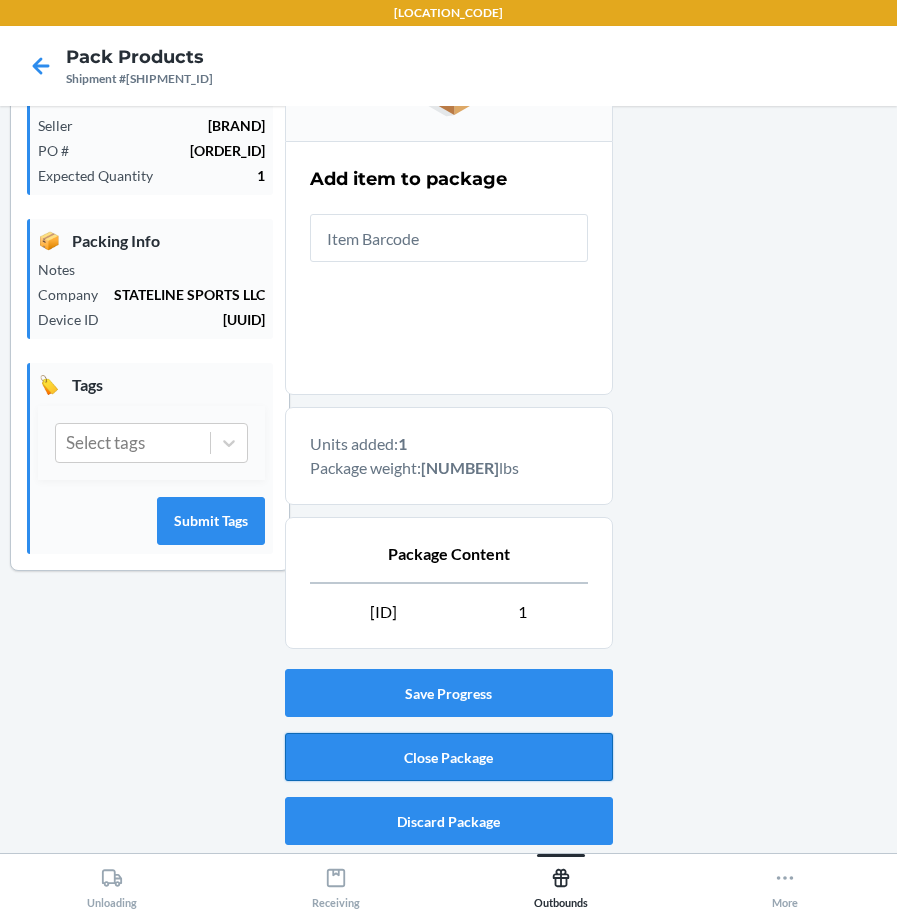 click on "Close Package" at bounding box center [449, 757] 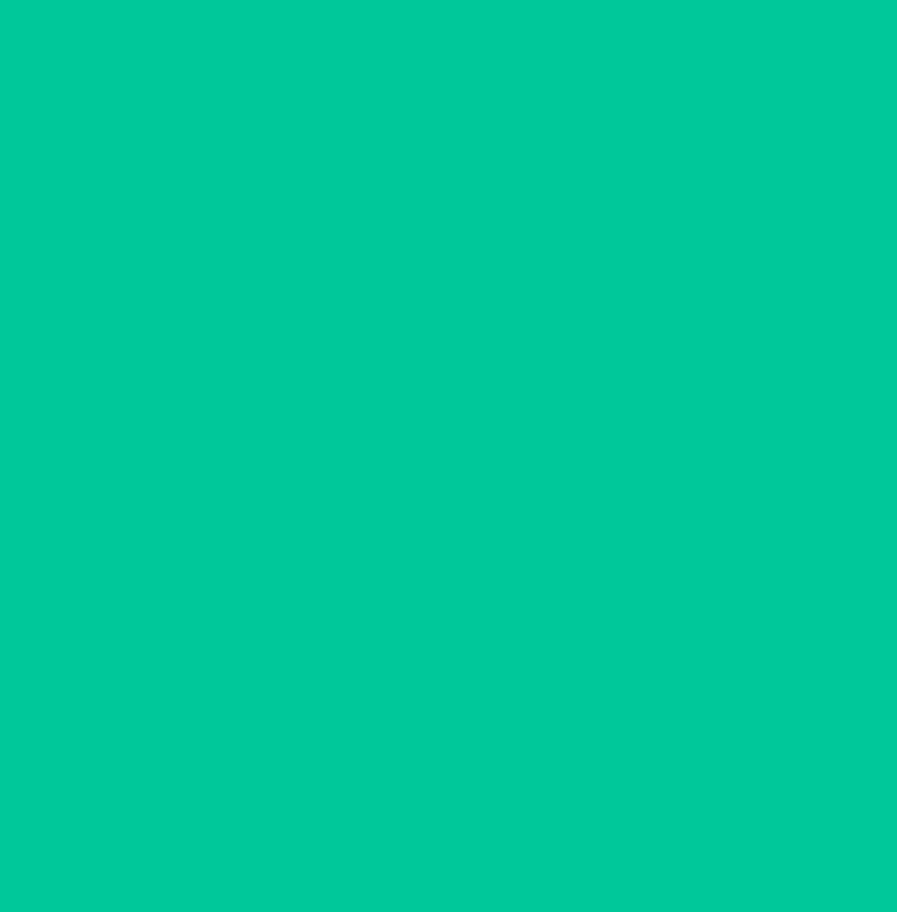 scroll, scrollTop: 53, scrollLeft: 0, axis: vertical 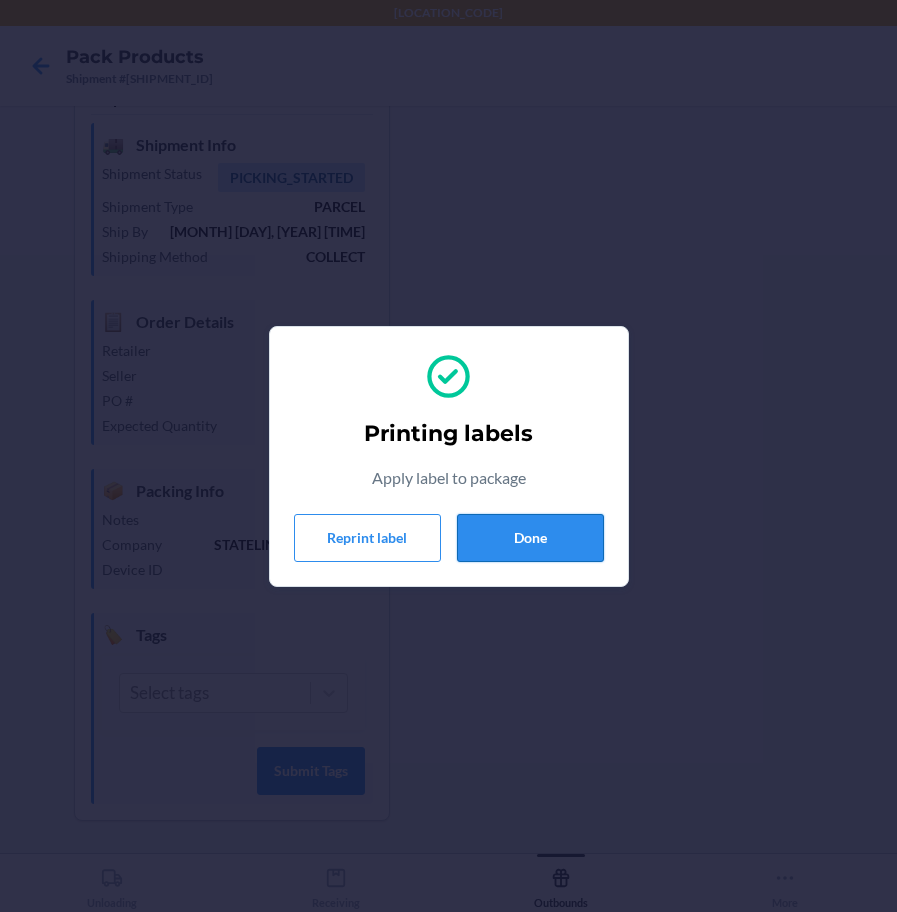 click on "Done" at bounding box center [530, 538] 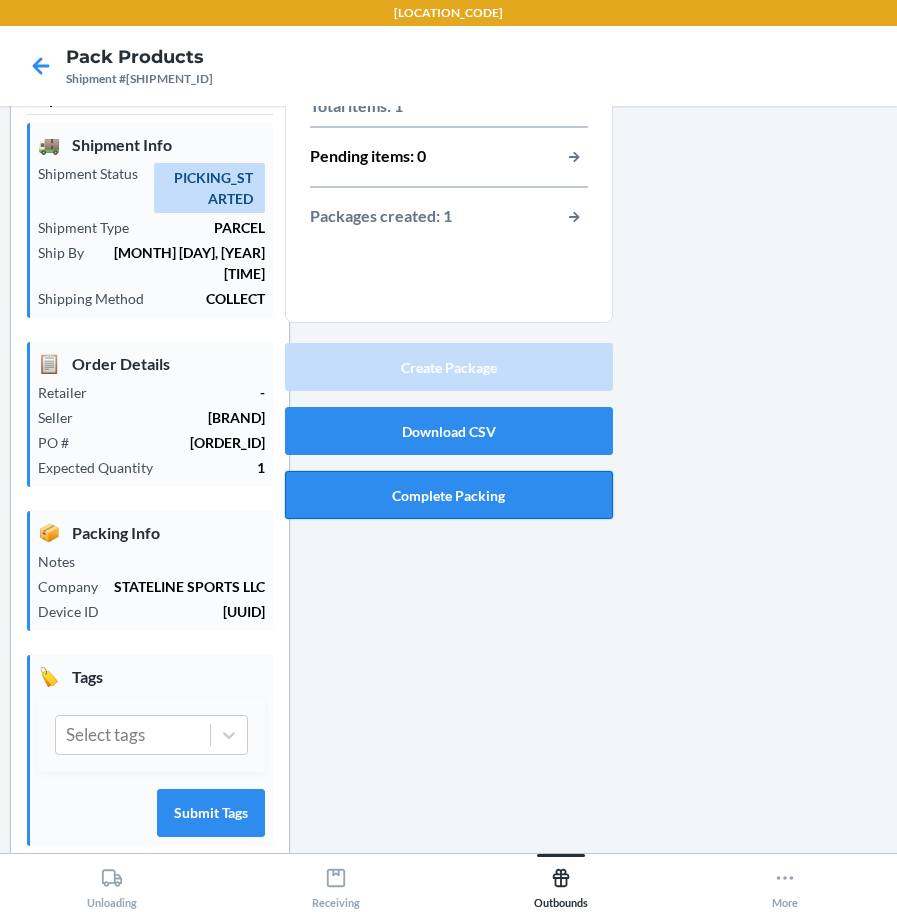 click on "Complete Packing" at bounding box center [449, 495] 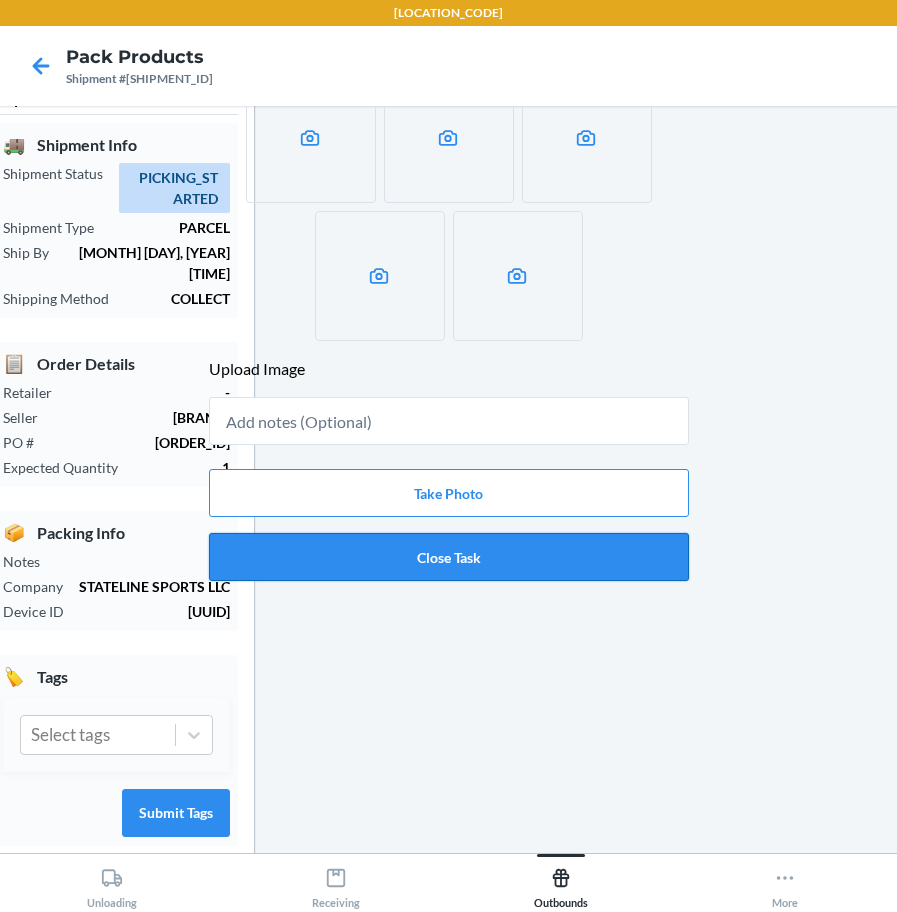 click on "Close Task" at bounding box center [449, 557] 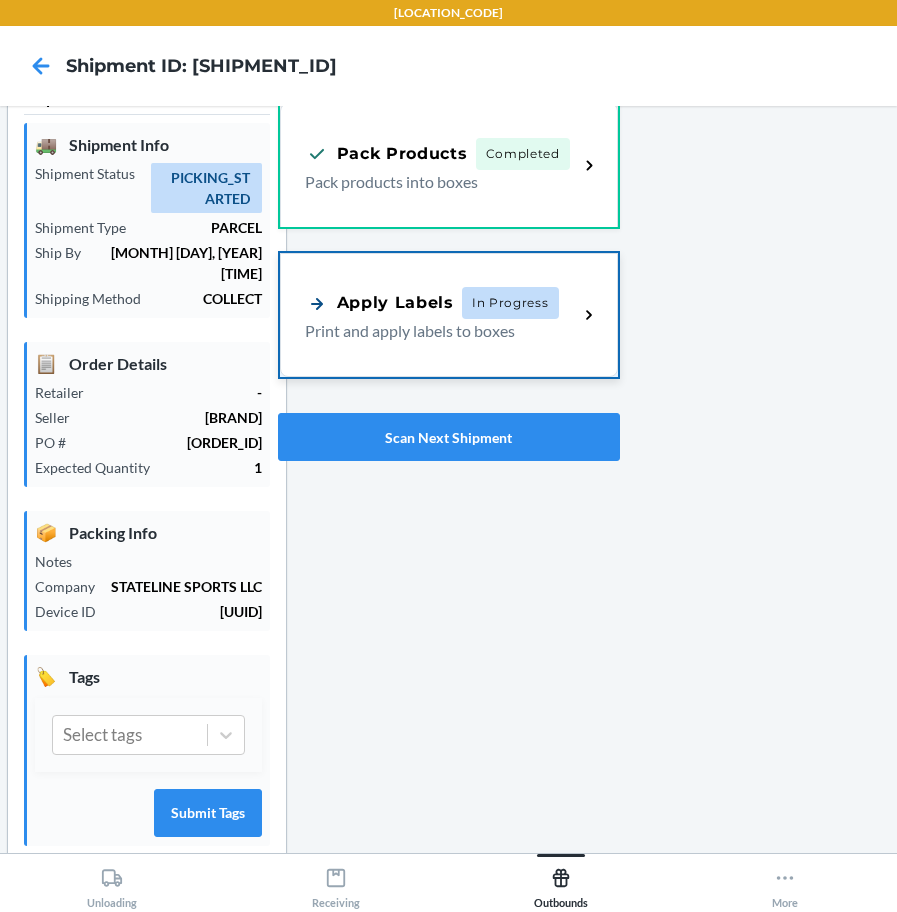 click on "Apply Labels" at bounding box center [379, 303] 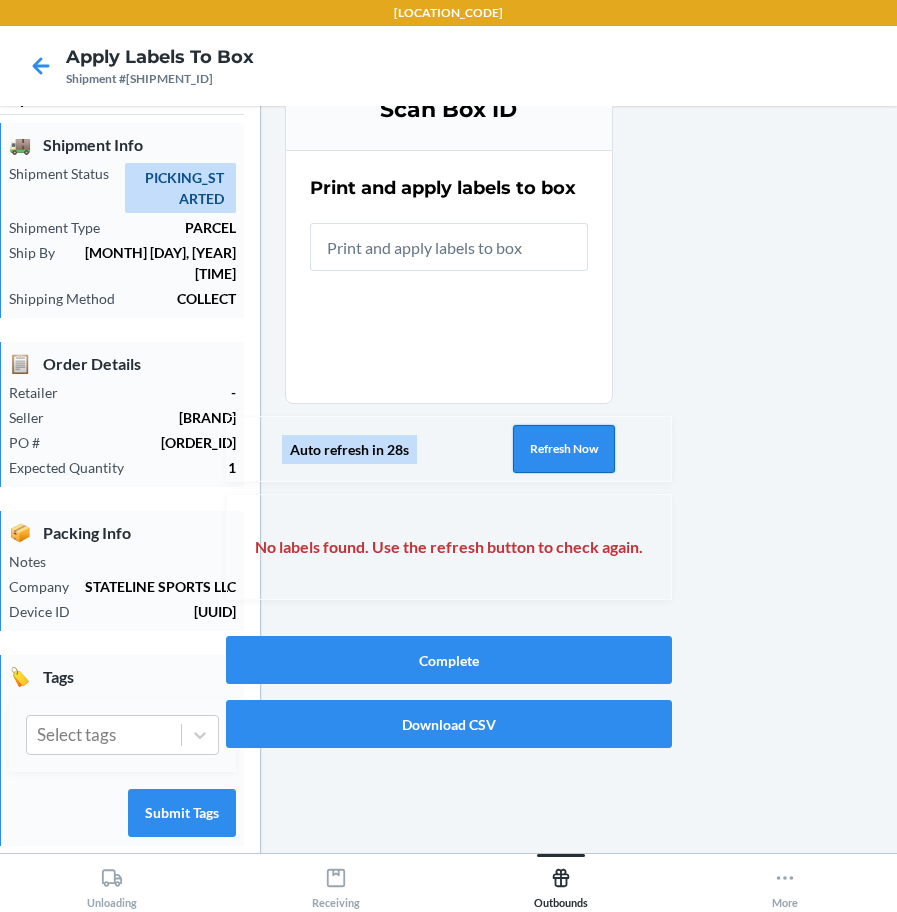 click on "Refresh Now" at bounding box center [564, 449] 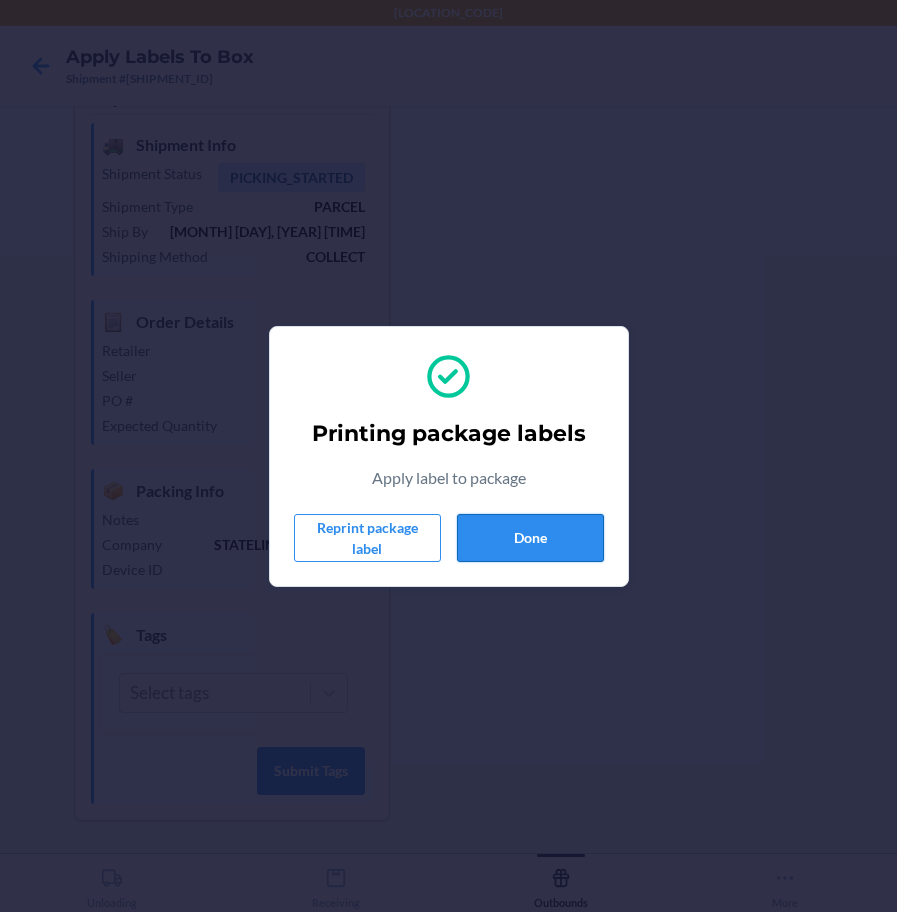 click on "Done" at bounding box center [530, 538] 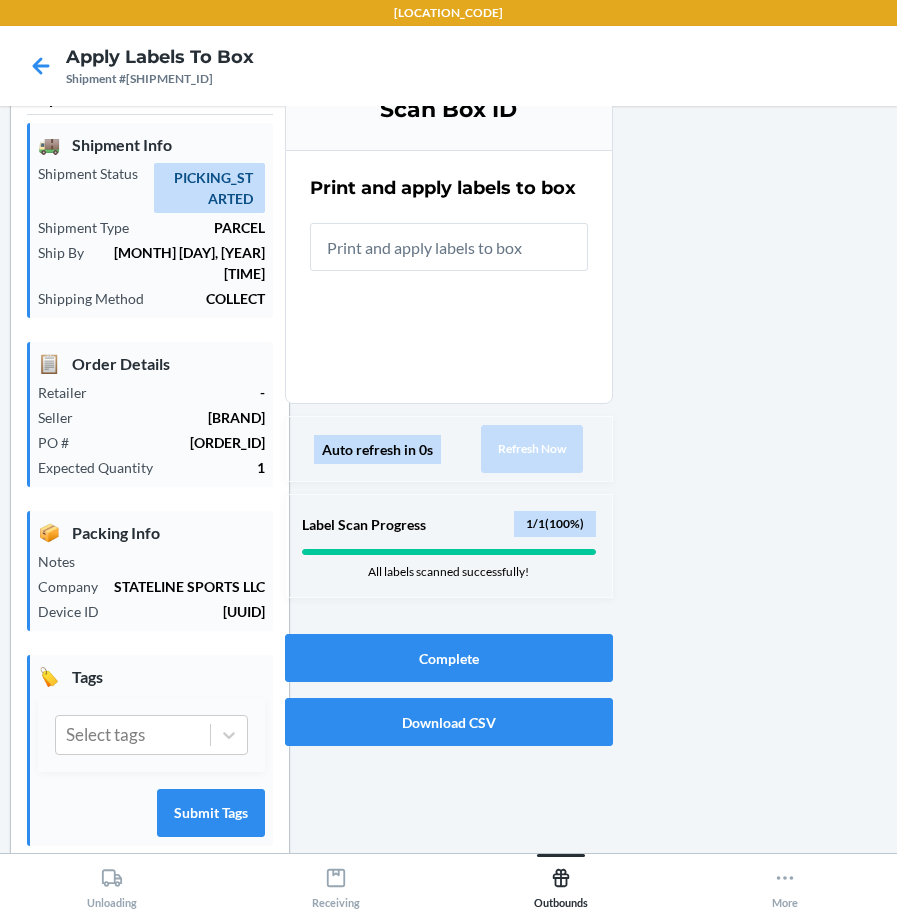 click at bounding box center (449, 247) 